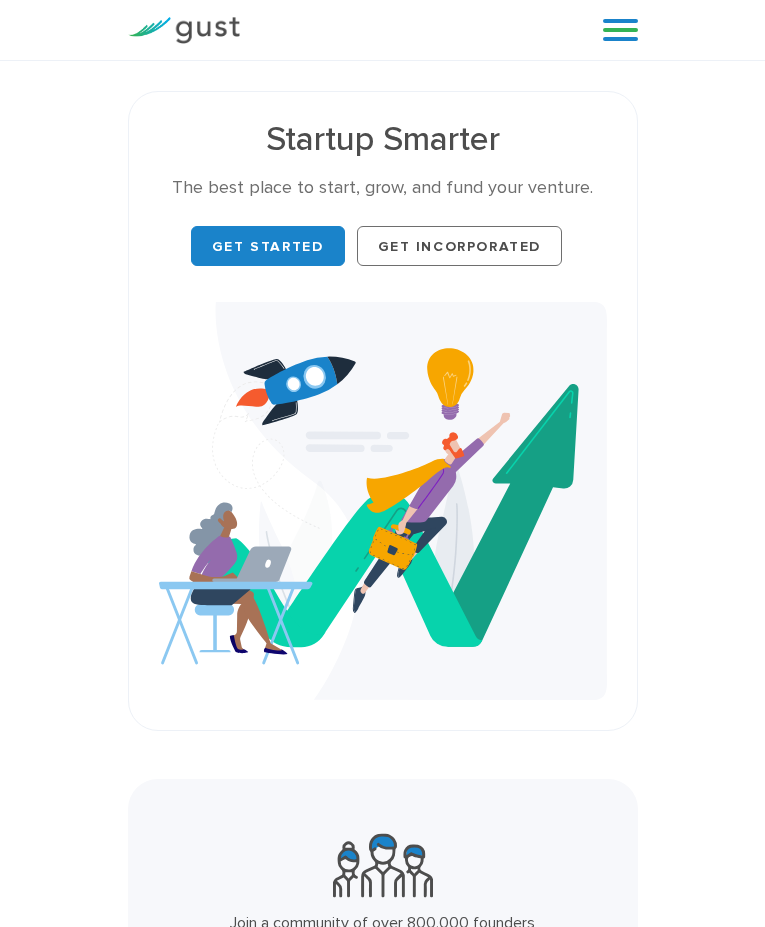 scroll, scrollTop: 548, scrollLeft: 0, axis: vertical 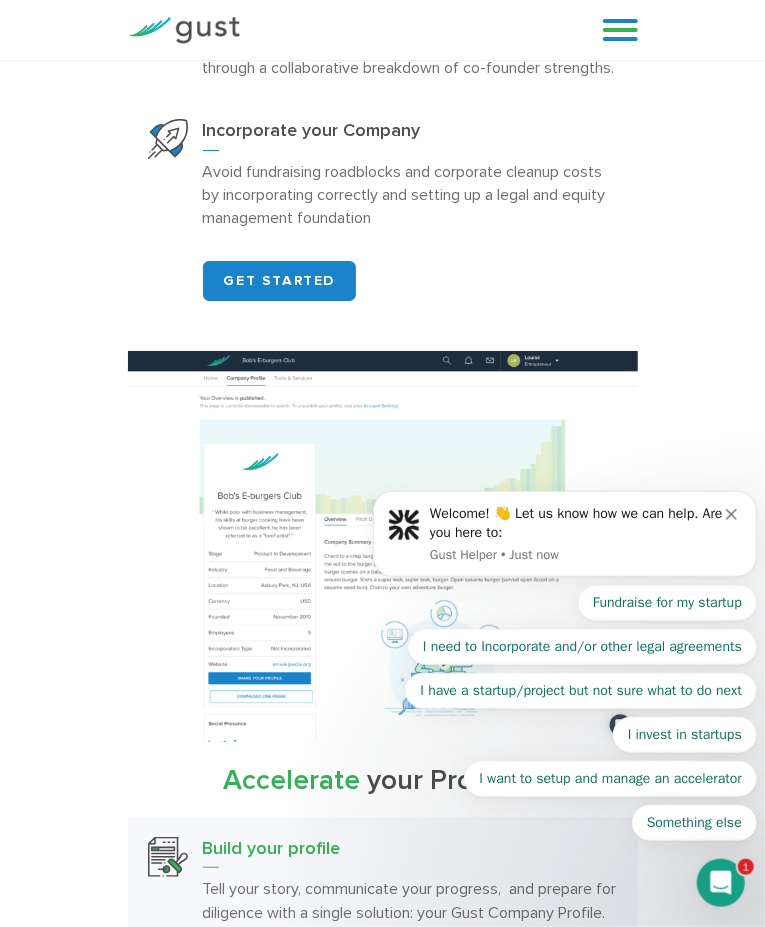 click at bounding box center [620, 30] 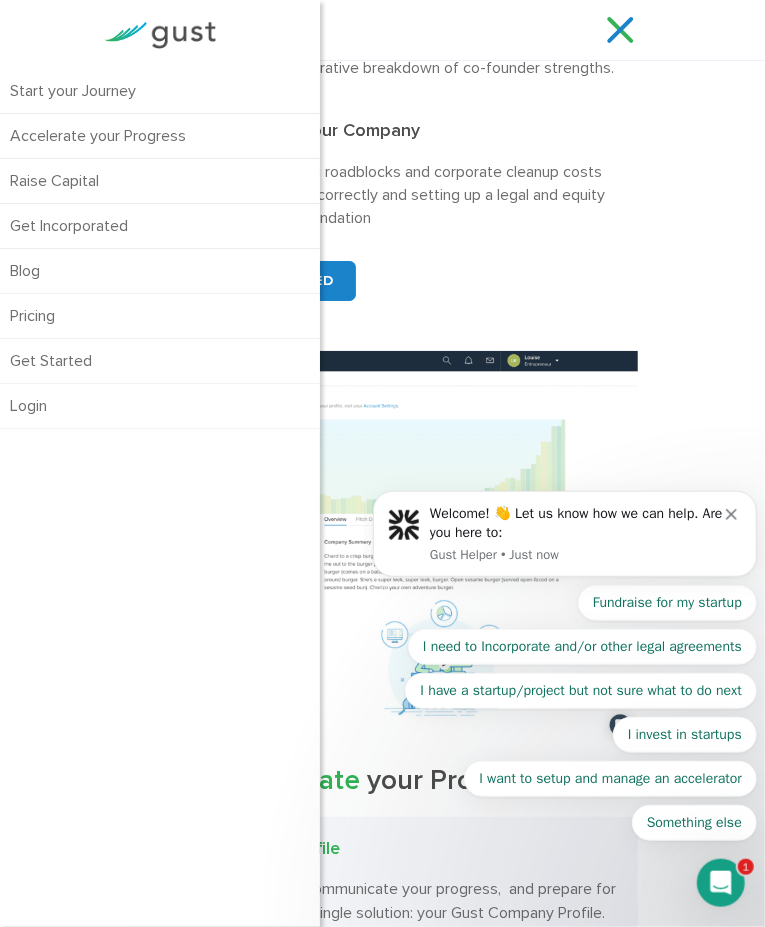 click on "Pricing" at bounding box center (160, 316) 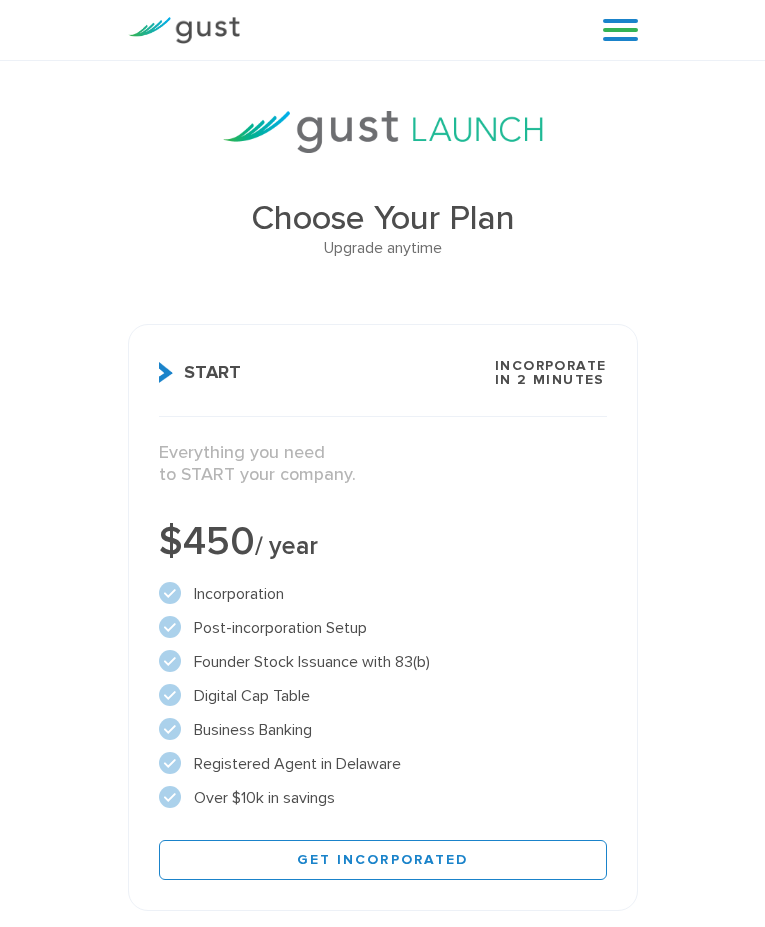 scroll, scrollTop: 67, scrollLeft: 0, axis: vertical 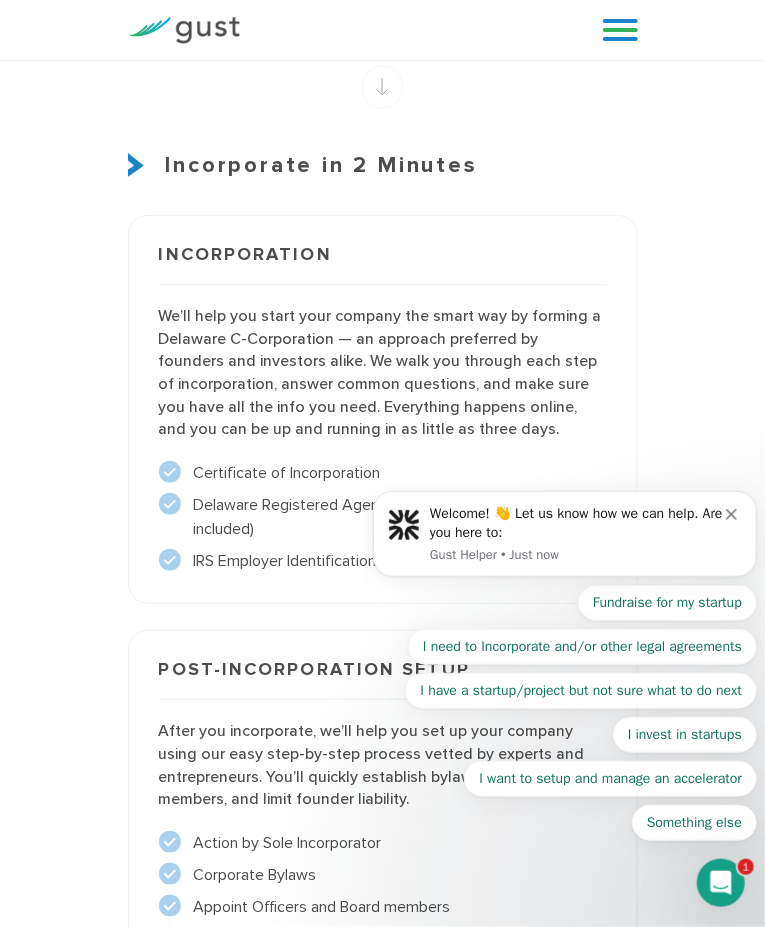 click on "I invest in startups" at bounding box center [684, 734] 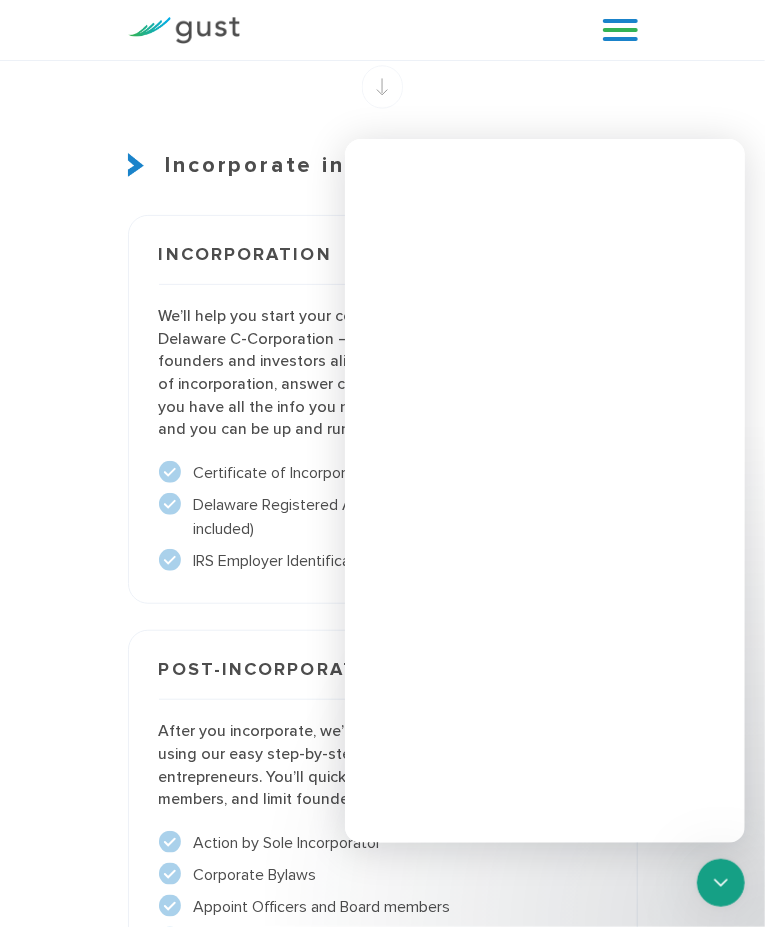 scroll, scrollTop: 0, scrollLeft: 0, axis: both 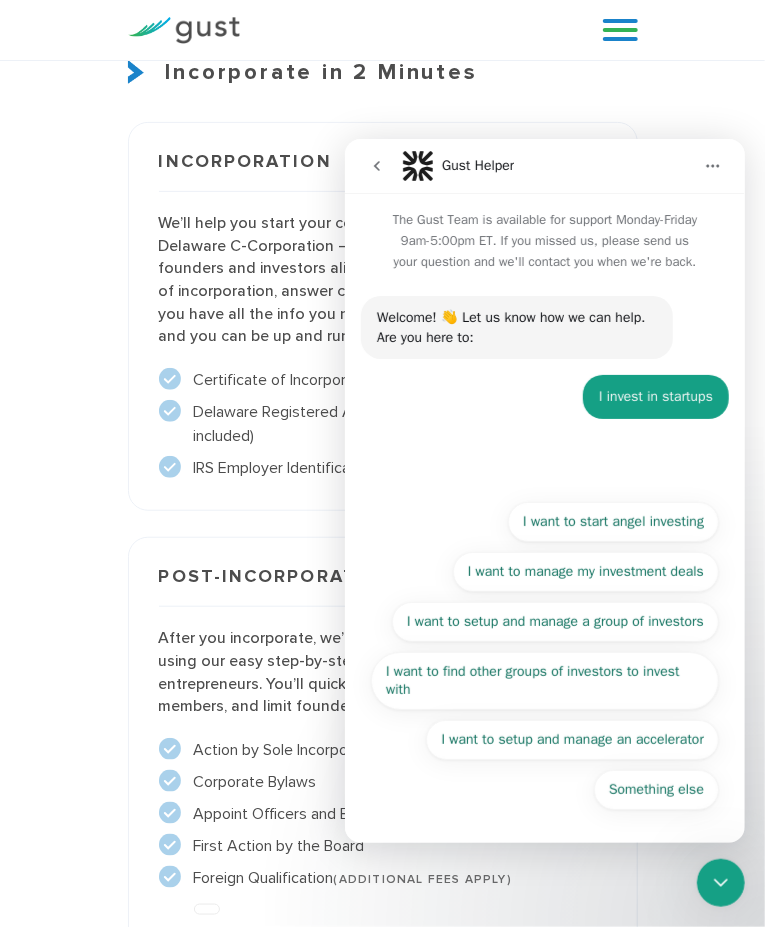 click on "I want to start angel investing" at bounding box center (612, 521) 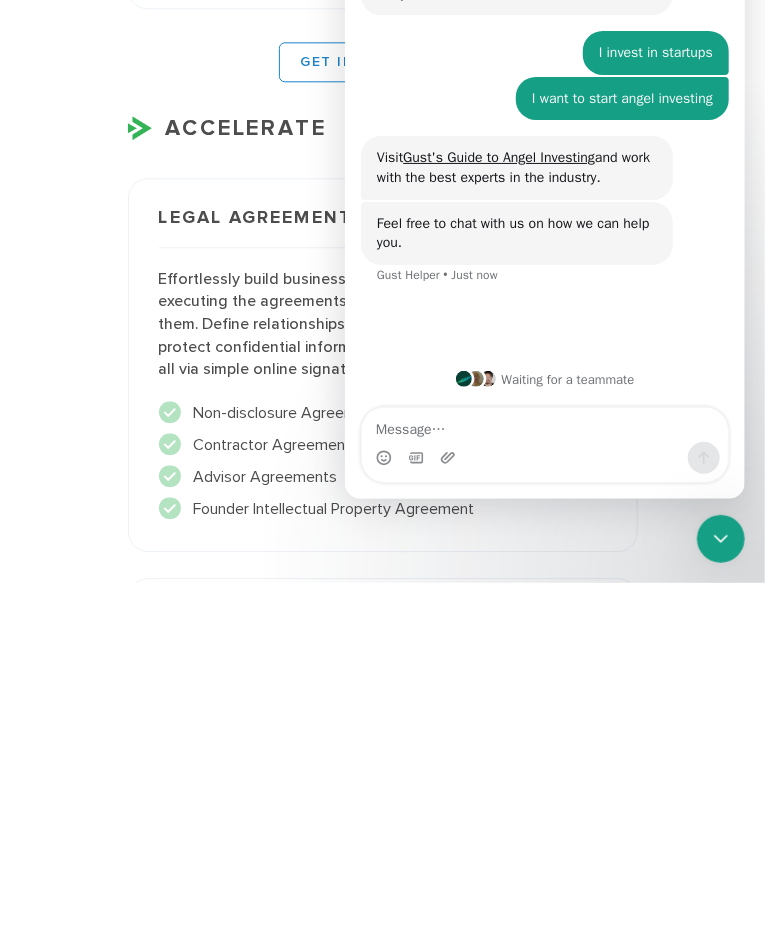 scroll, scrollTop: 3444, scrollLeft: 0, axis: vertical 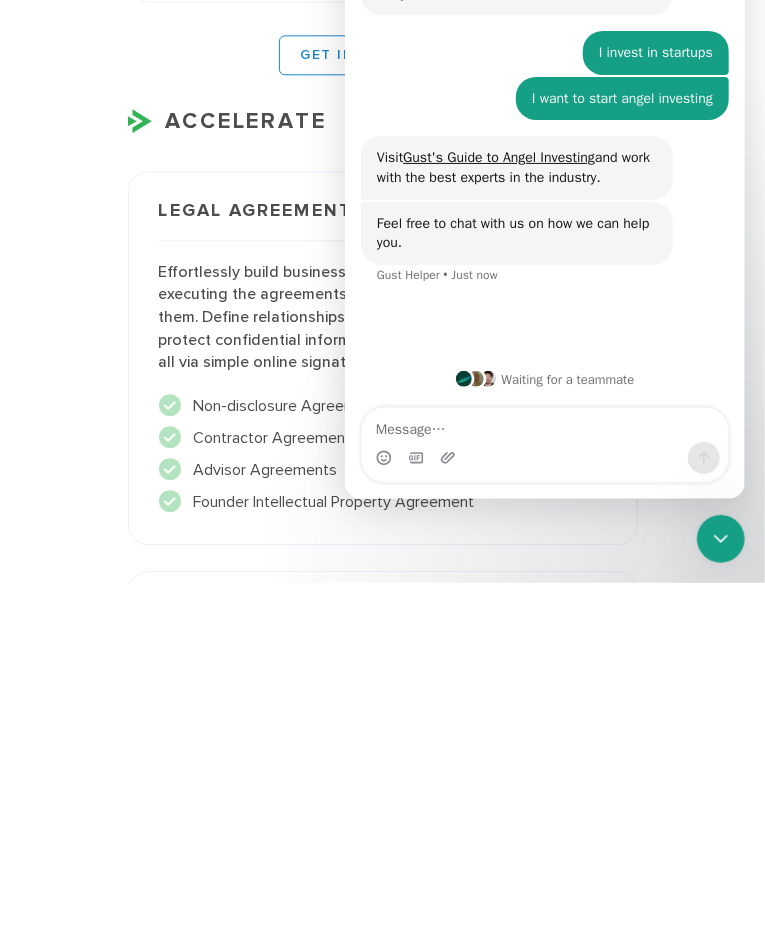 type on "Aa" 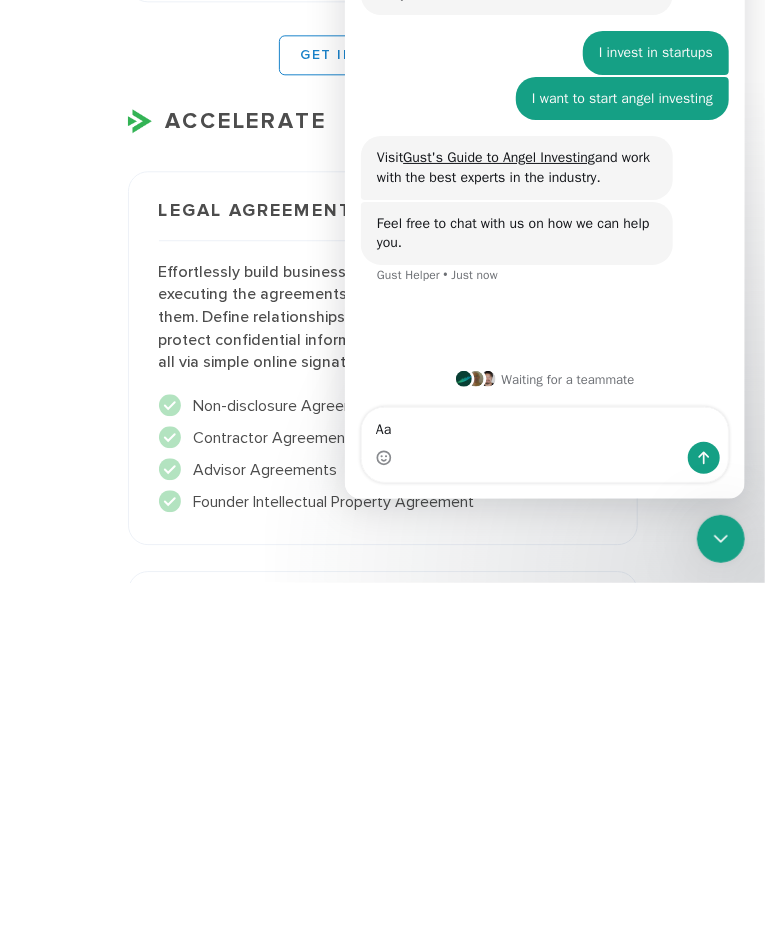 type 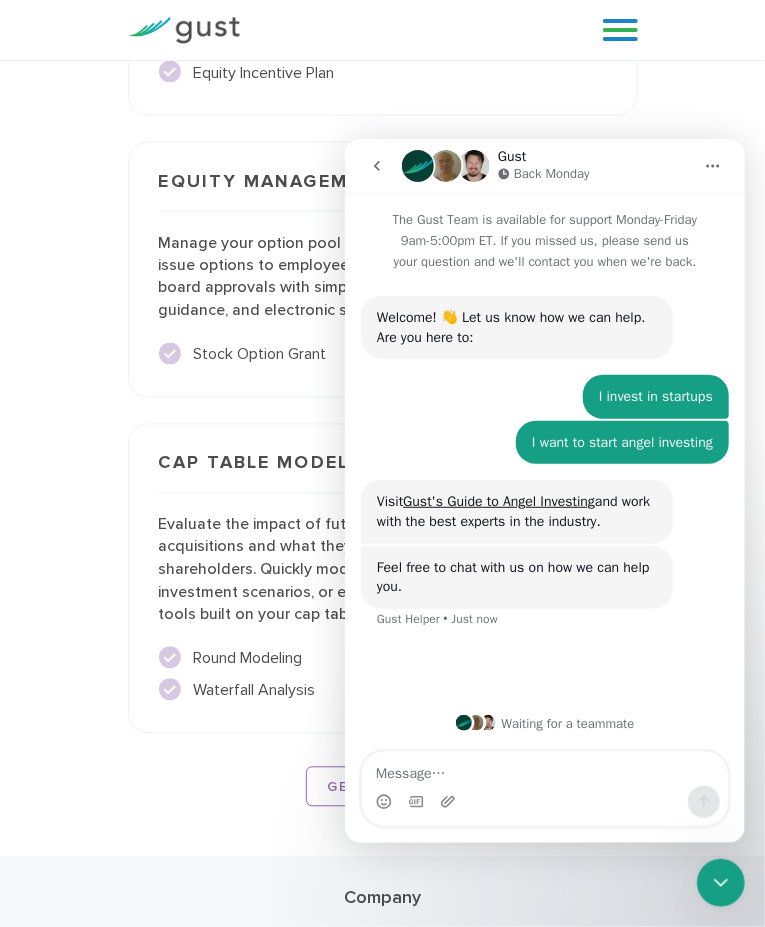 scroll, scrollTop: 5468, scrollLeft: 0, axis: vertical 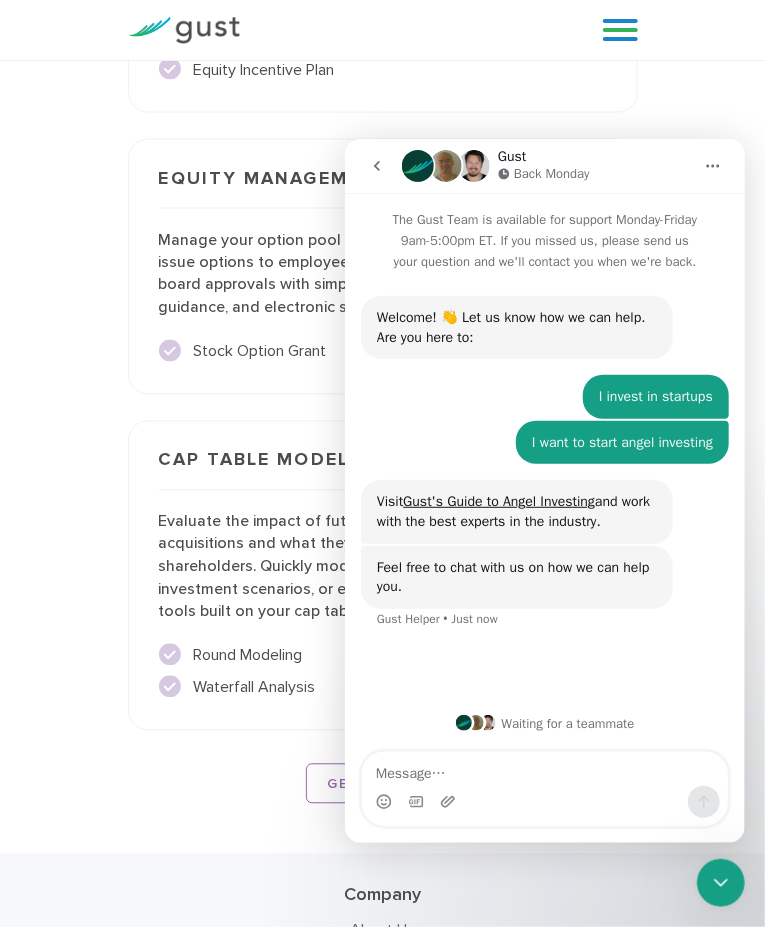 click on "About Us" at bounding box center [382, 930] 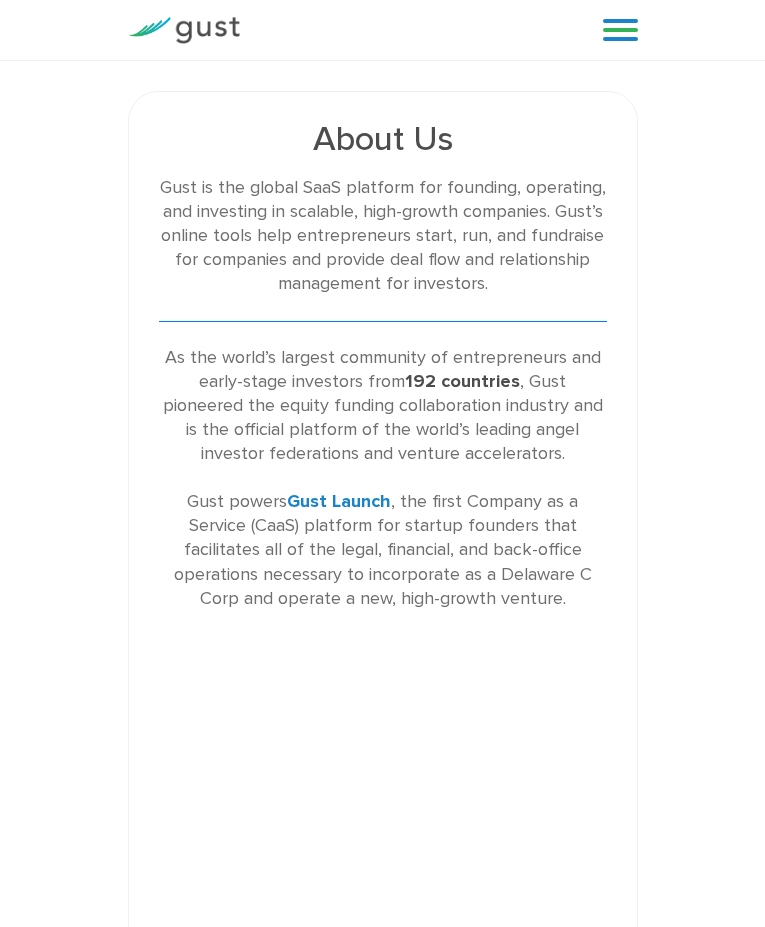 scroll, scrollTop: 0, scrollLeft: 0, axis: both 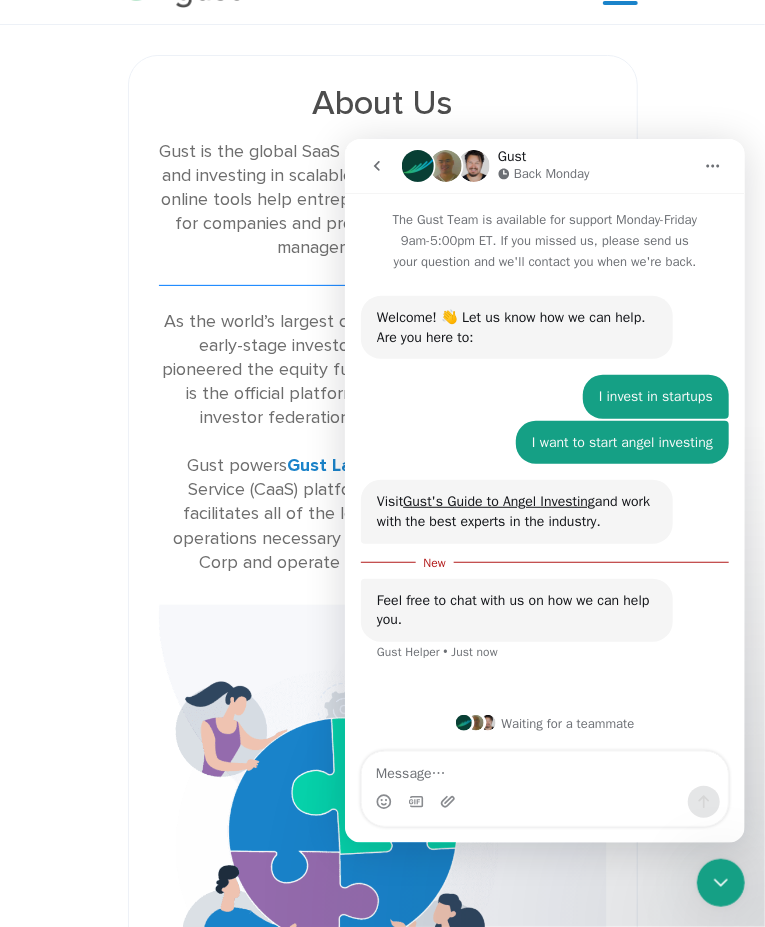 click 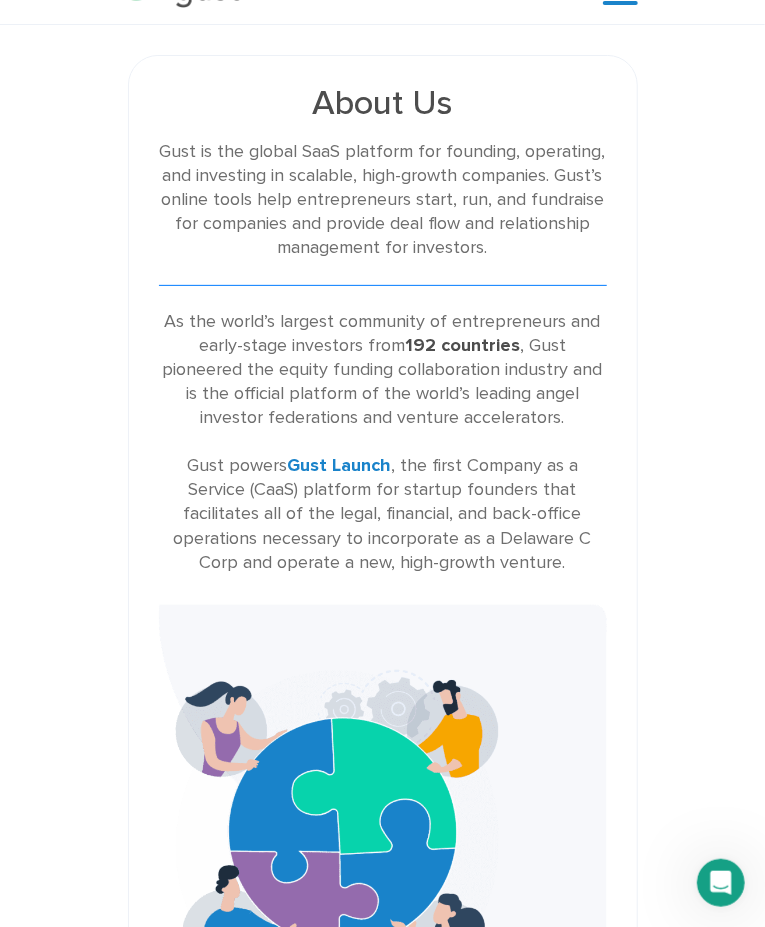 scroll, scrollTop: 0, scrollLeft: 0, axis: both 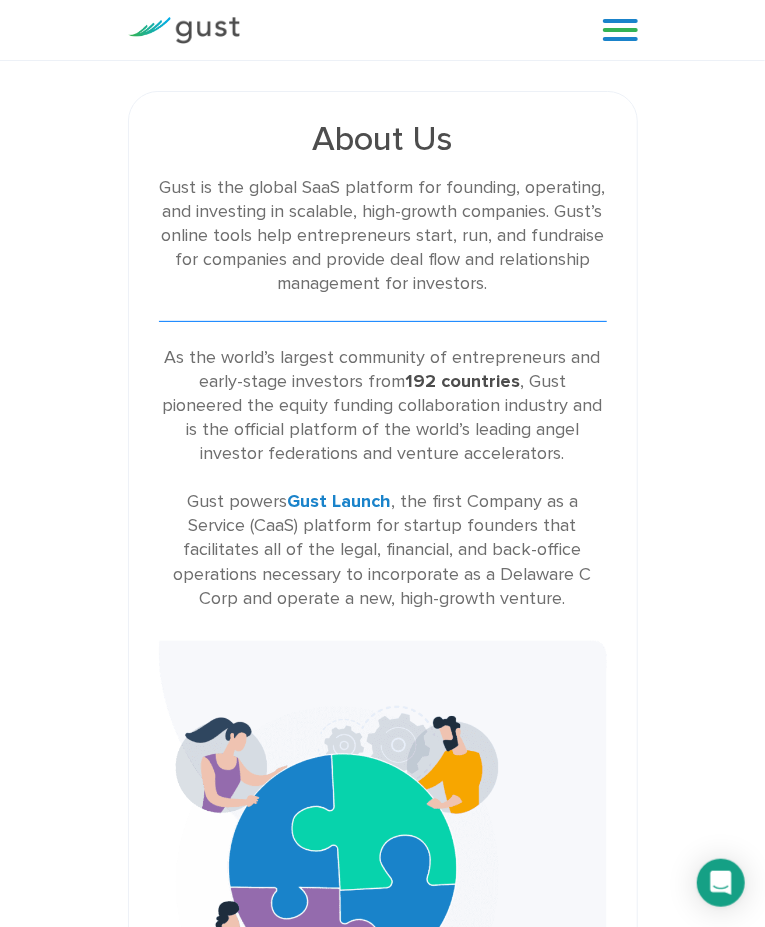 click at bounding box center (620, 30) 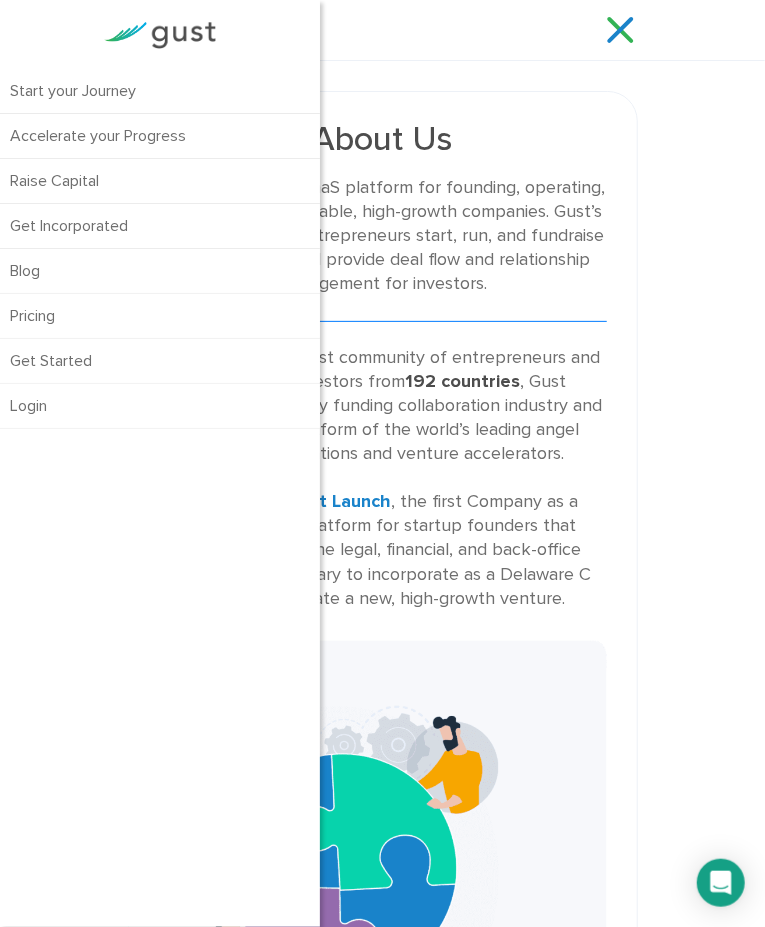 click at bounding box center (620, 30) 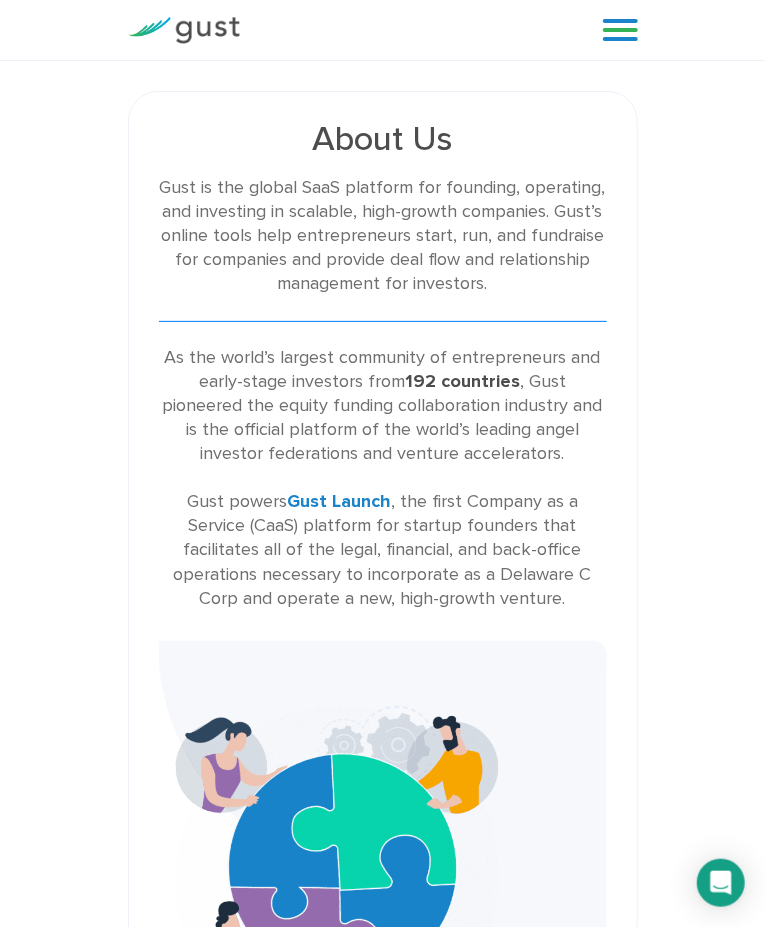 click at bounding box center (620, 30) 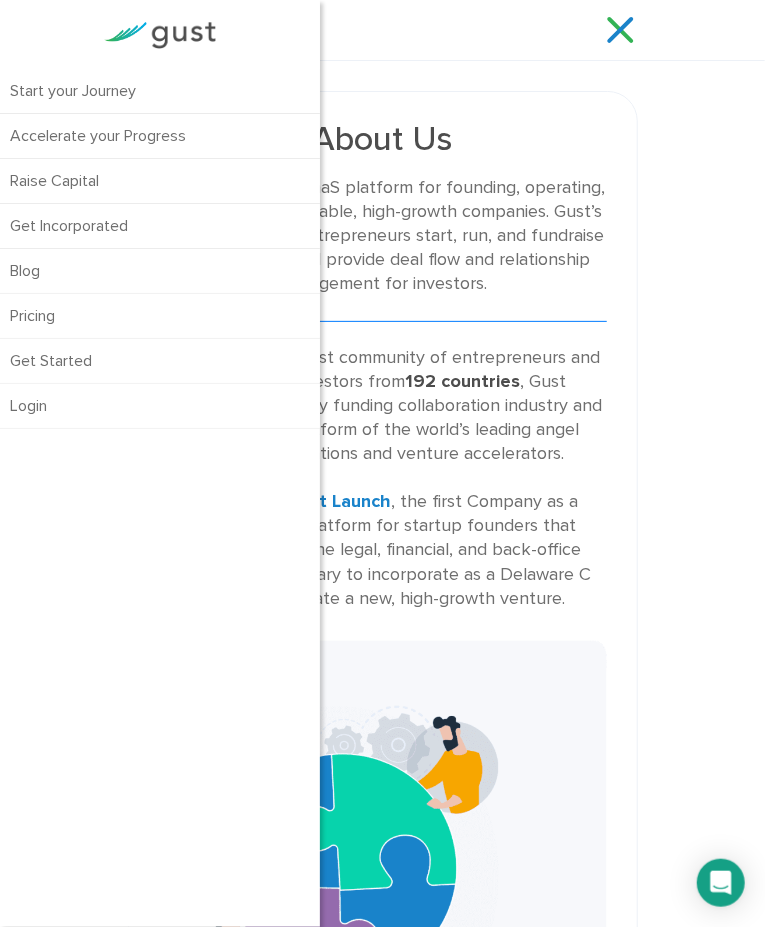 click on "Raise Capital" at bounding box center (160, 181) 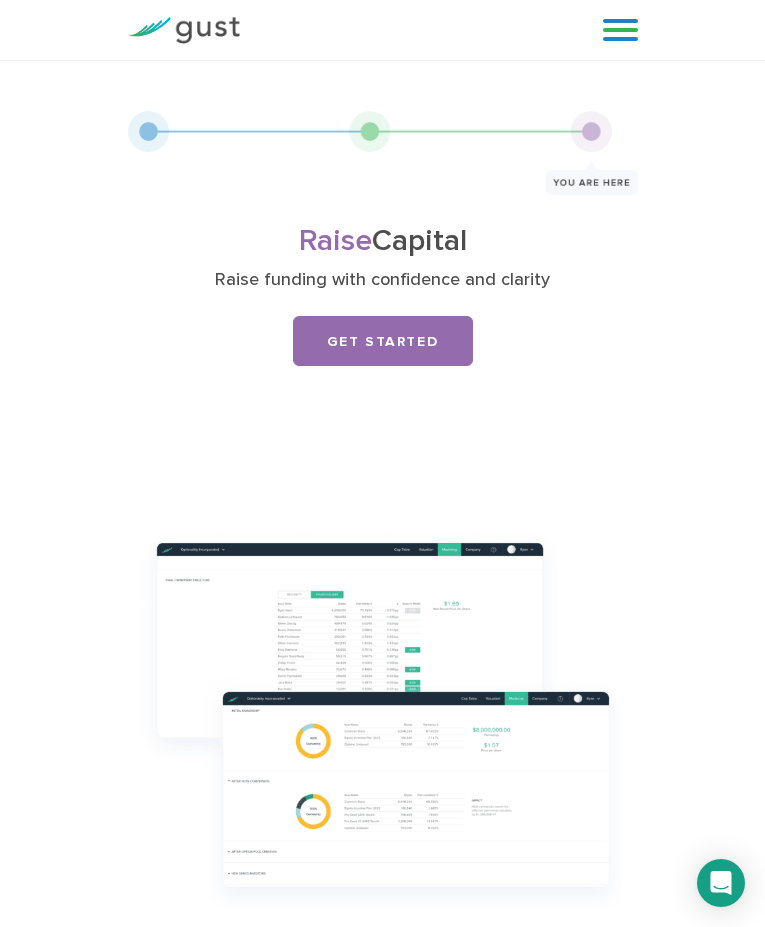 scroll, scrollTop: 0, scrollLeft: 0, axis: both 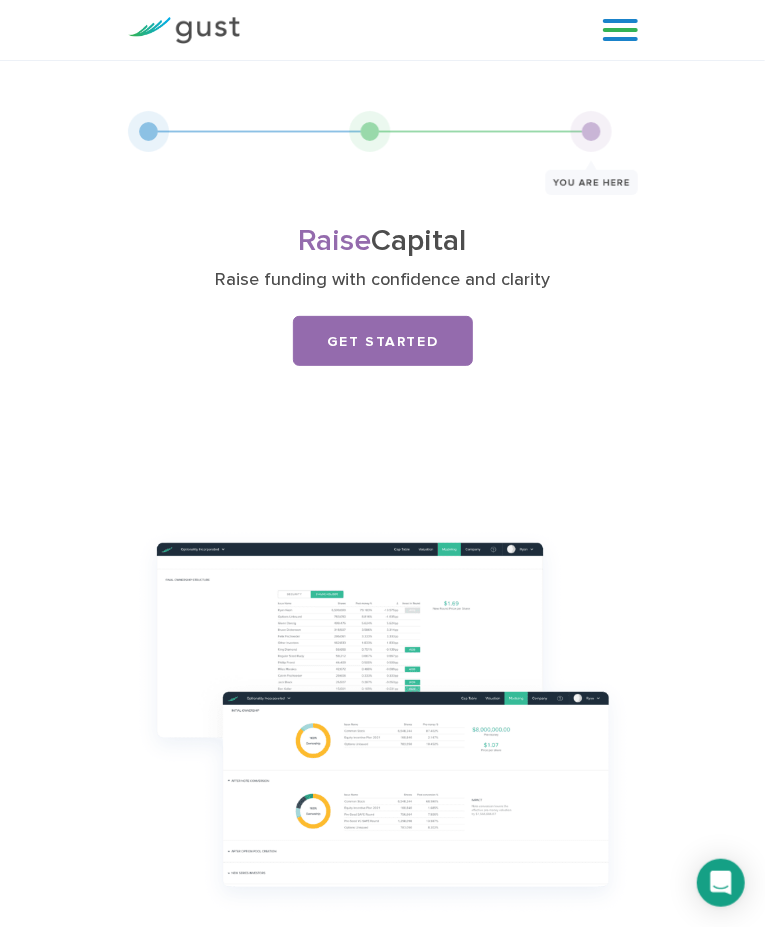 click at bounding box center [383, 722] 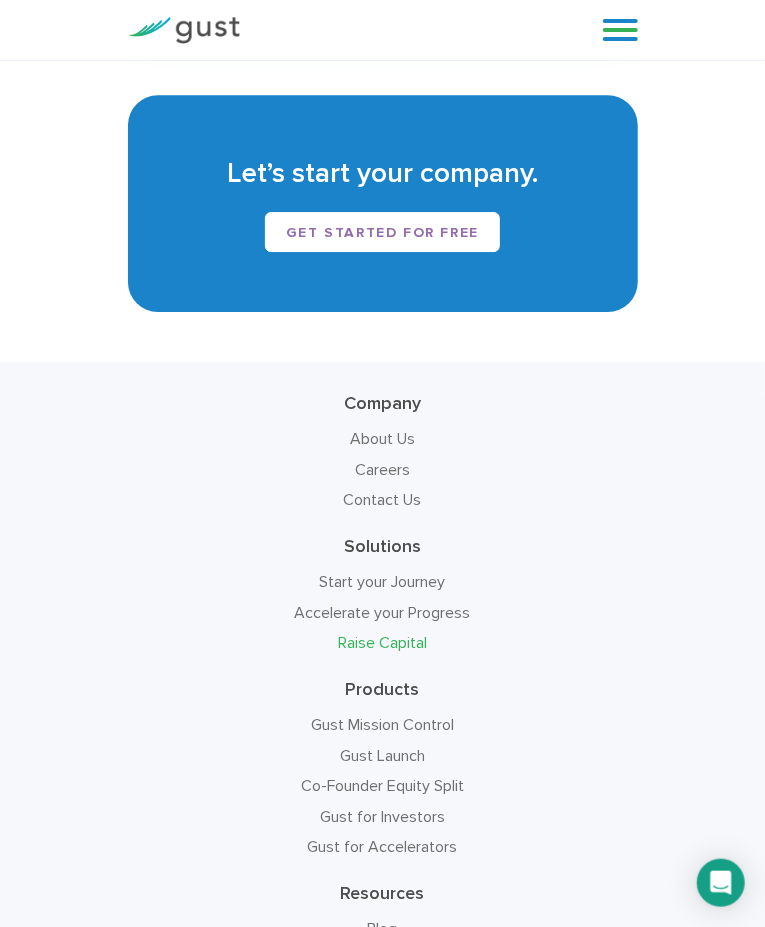 scroll, scrollTop: 4225, scrollLeft: 0, axis: vertical 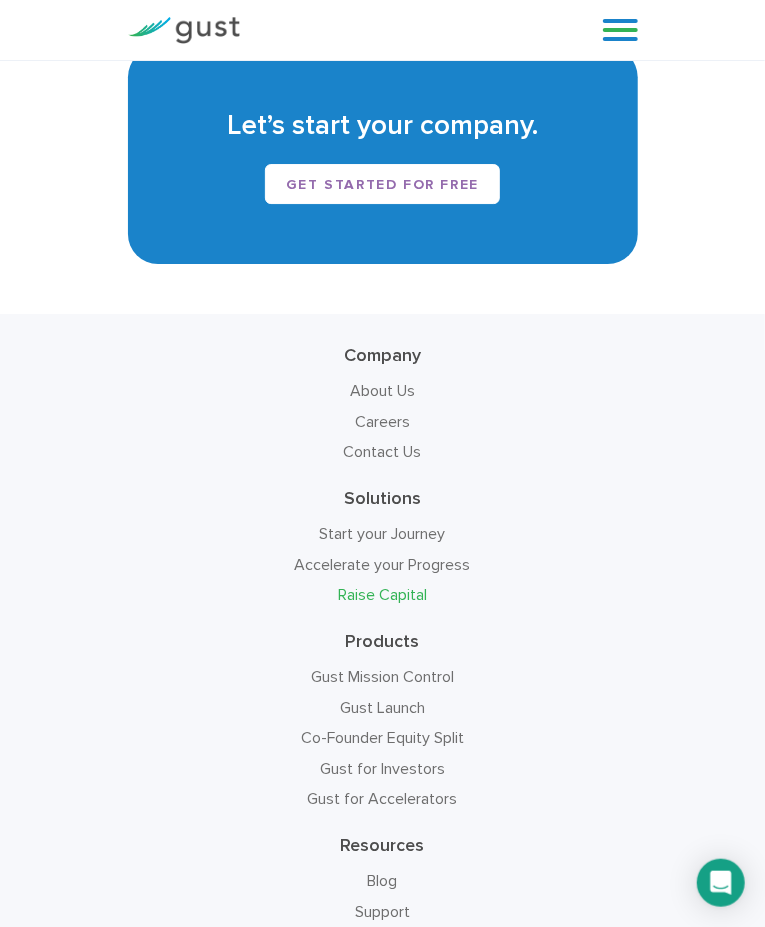 click on "Get started for free" at bounding box center [382, 184] 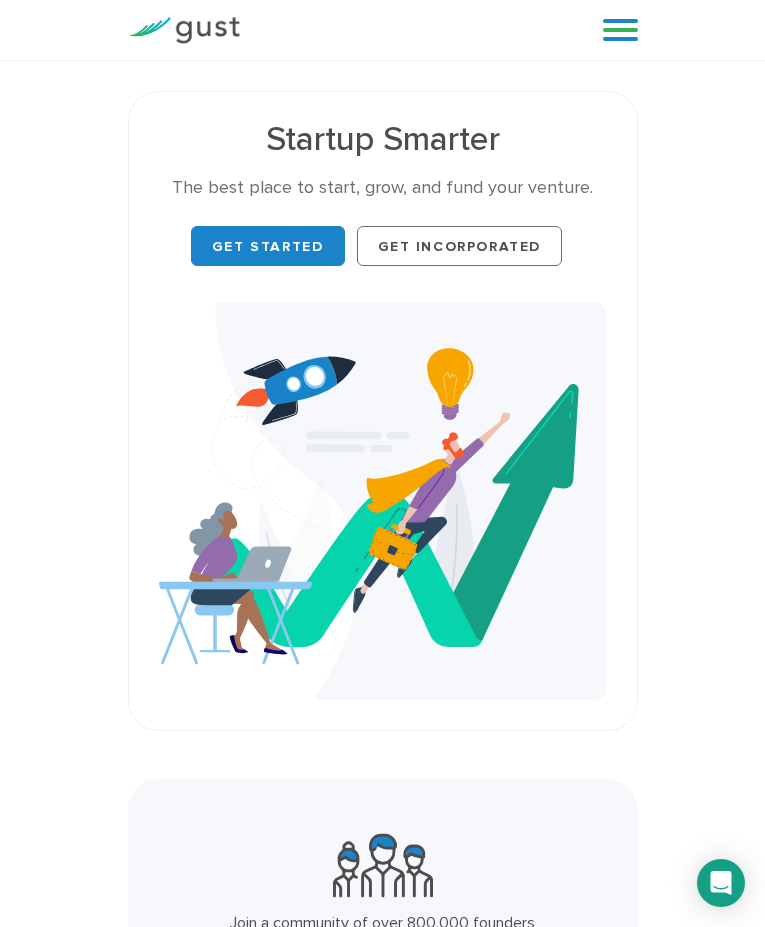 scroll, scrollTop: 0, scrollLeft: 0, axis: both 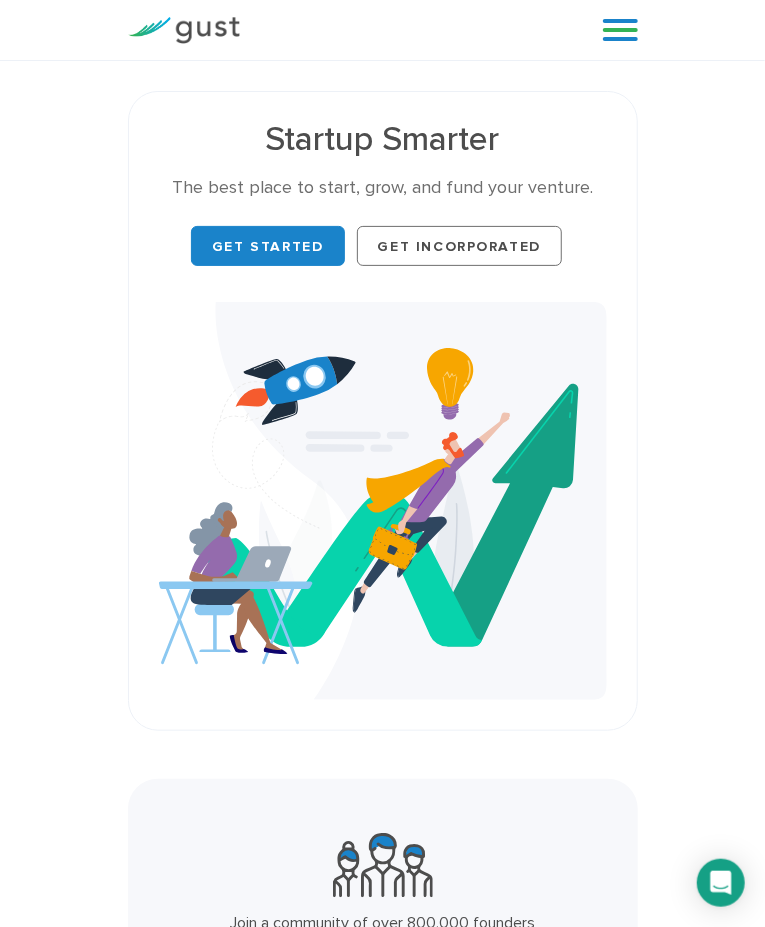 click at bounding box center [620, 30] 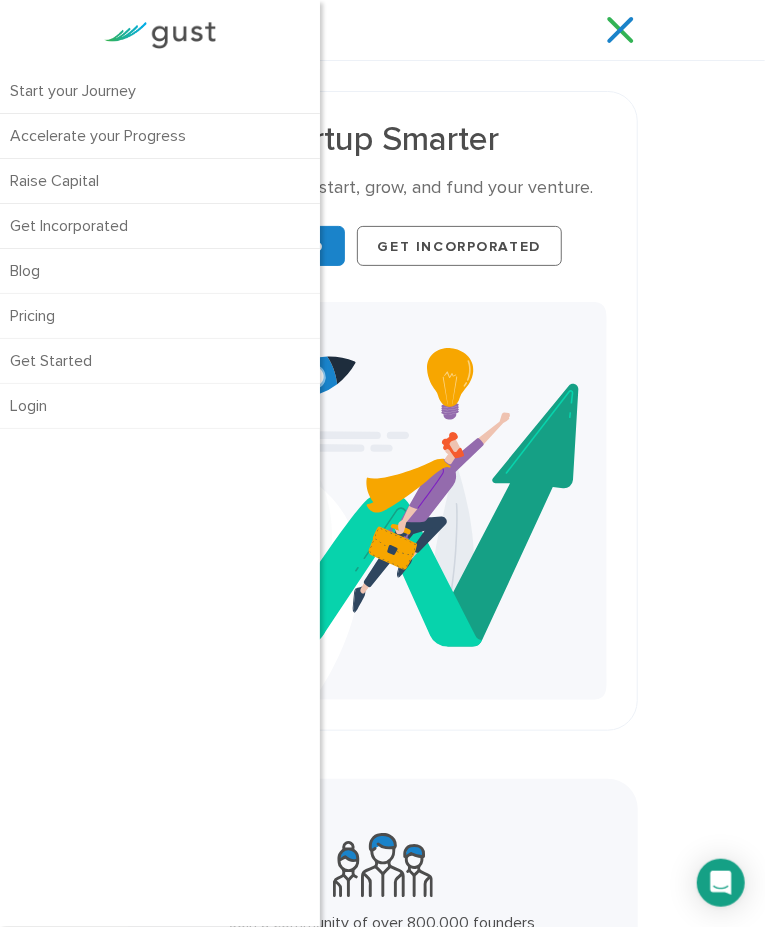 click on "Blog" at bounding box center (160, 271) 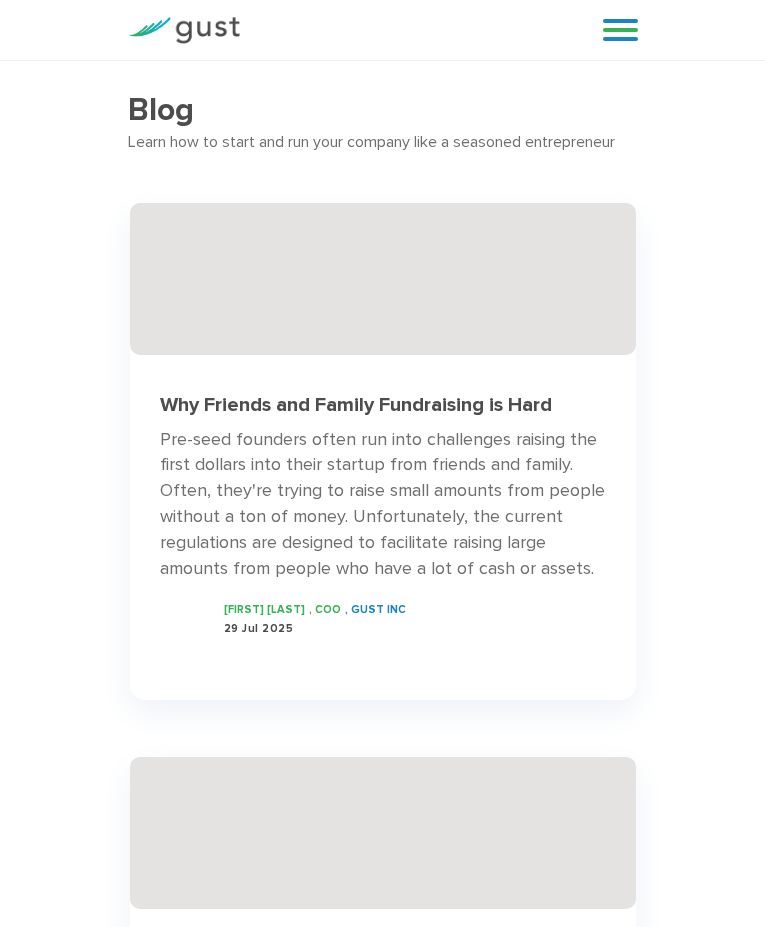 scroll, scrollTop: 0, scrollLeft: 0, axis: both 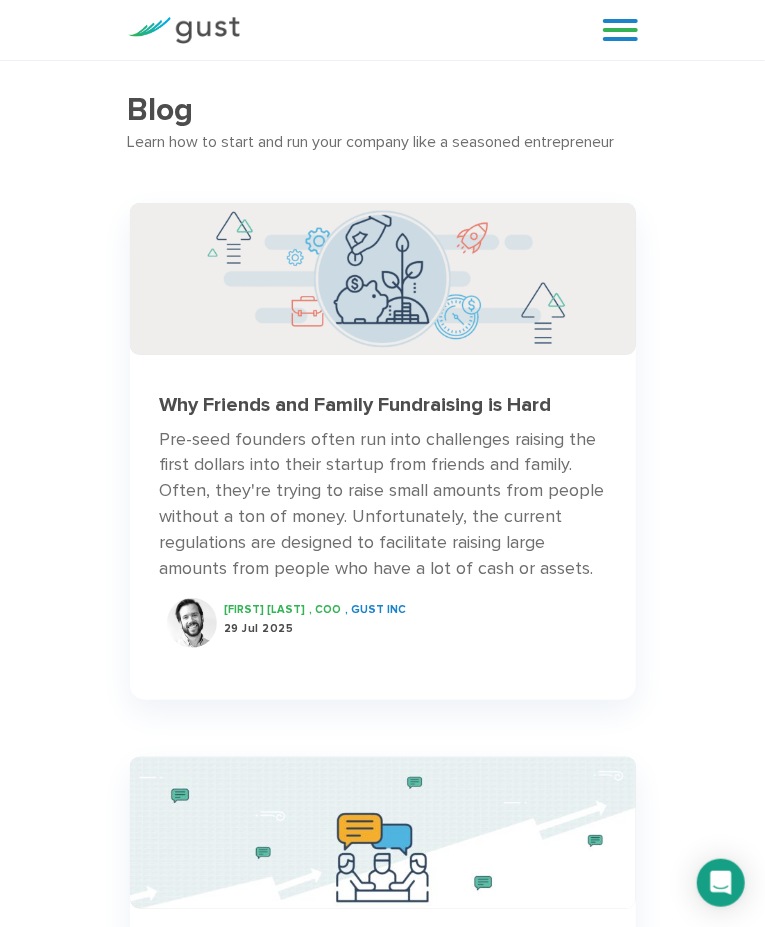click at bounding box center (620, 30) 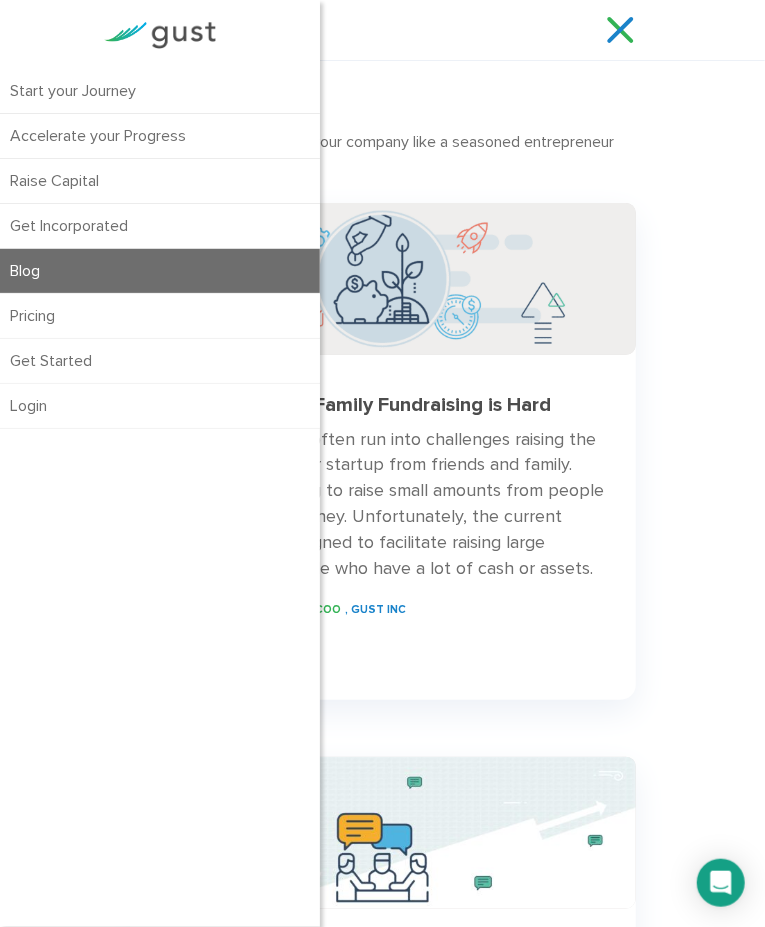 click at bounding box center [620, 30] 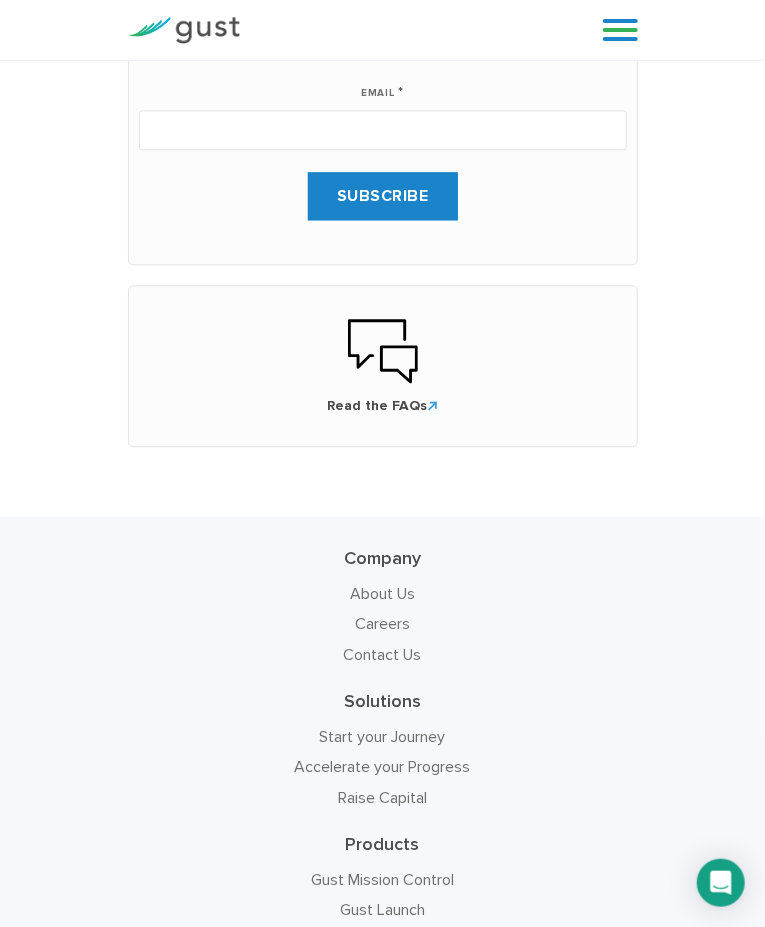 scroll, scrollTop: 3962, scrollLeft: 0, axis: vertical 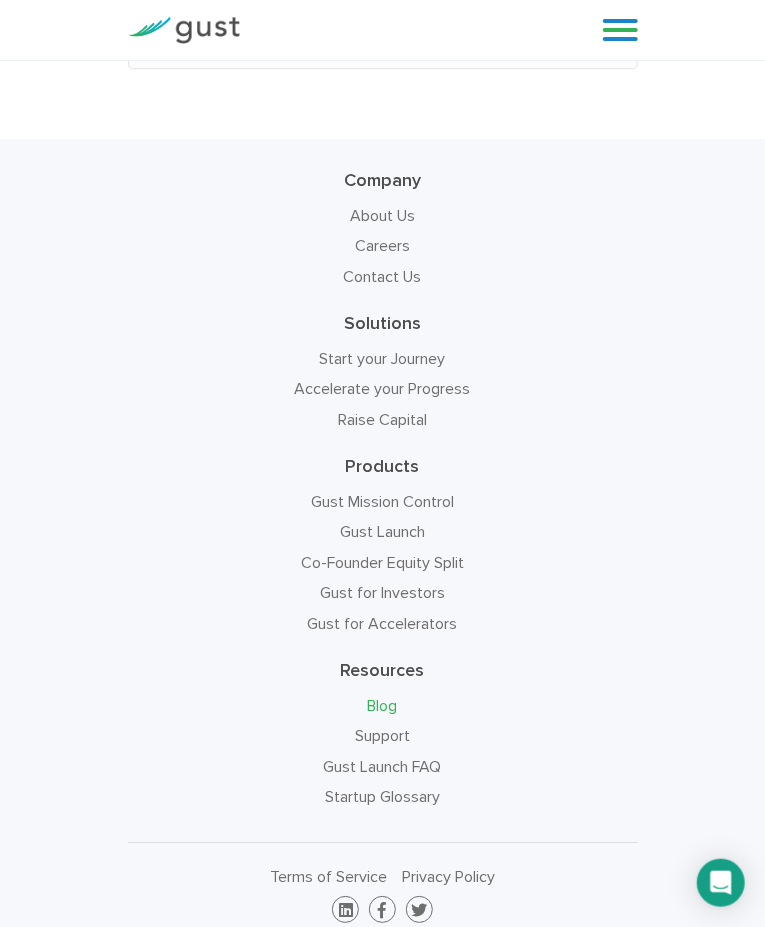 click on "About Us" at bounding box center (382, 215) 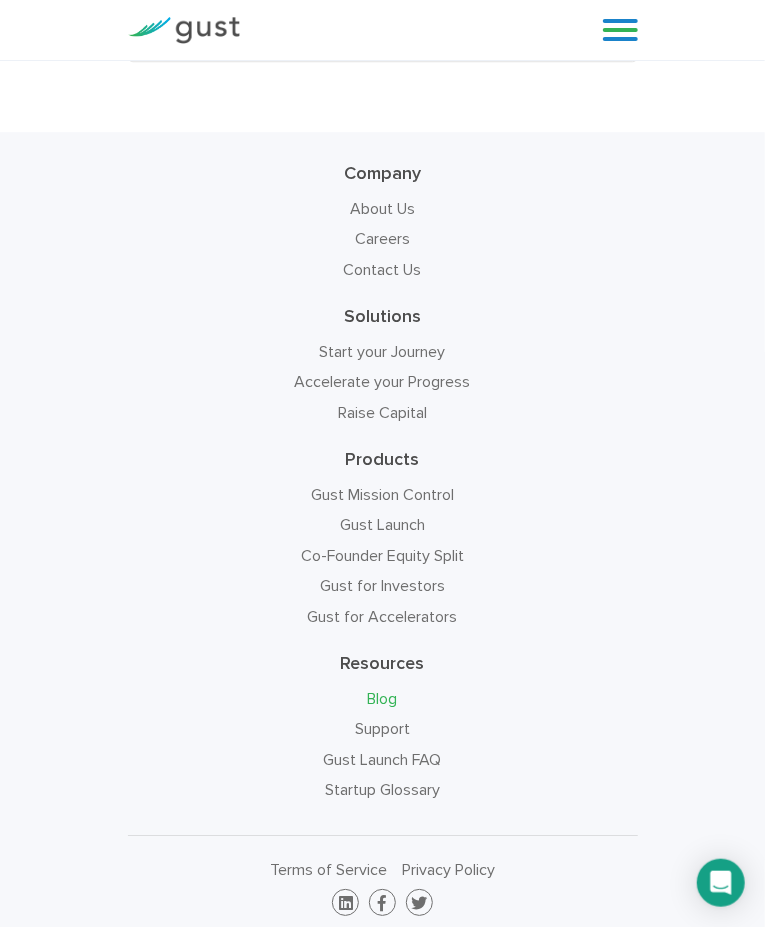 scroll, scrollTop: 4049, scrollLeft: 0, axis: vertical 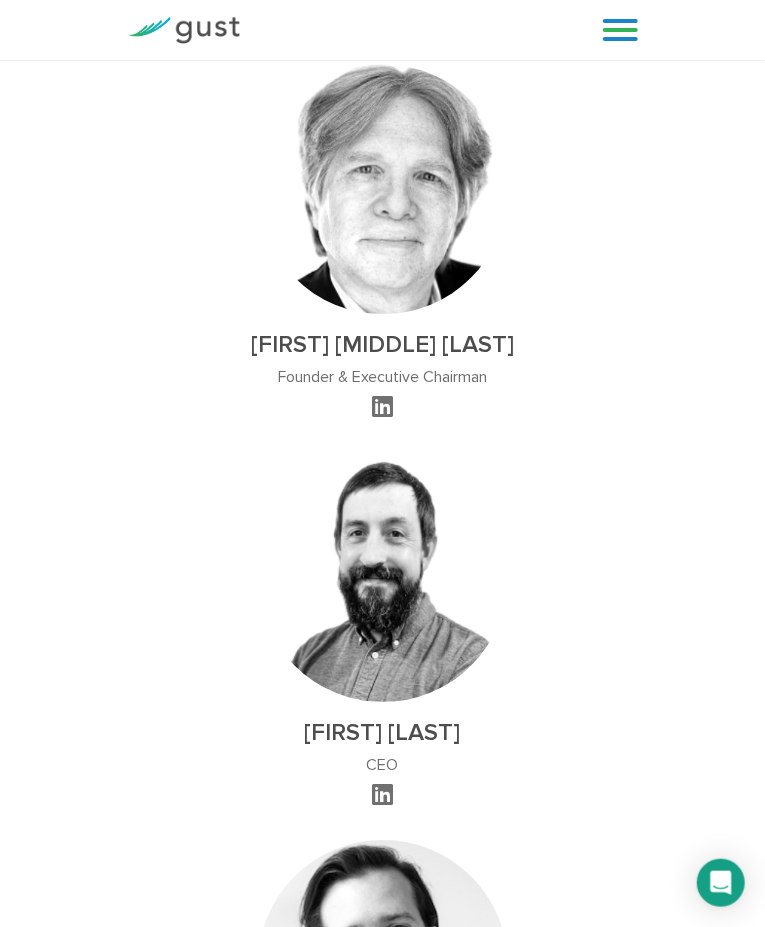 click on "[FIRST] [LAST]
[TITLE]" at bounding box center [383, 616] 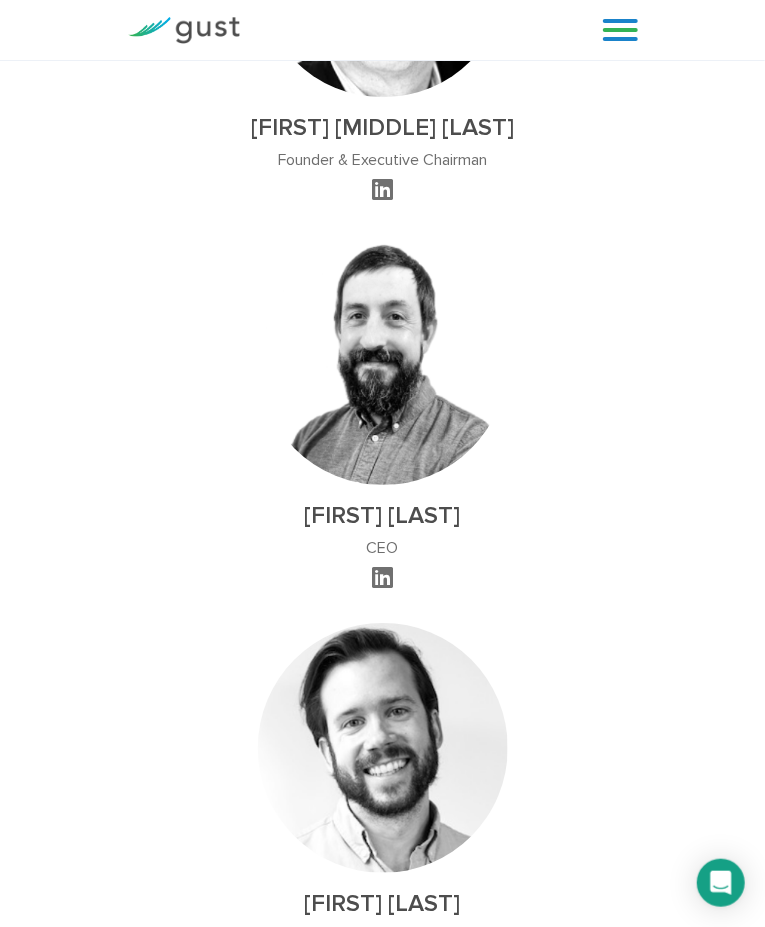 scroll, scrollTop: 1754, scrollLeft: 0, axis: vertical 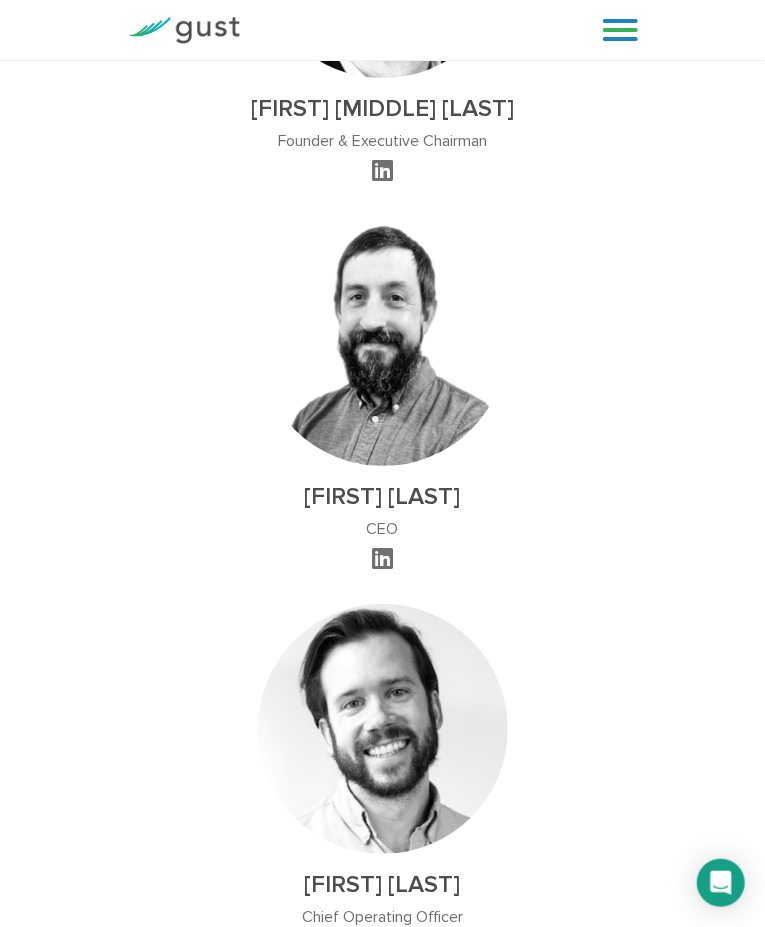 click at bounding box center [382, 170] 